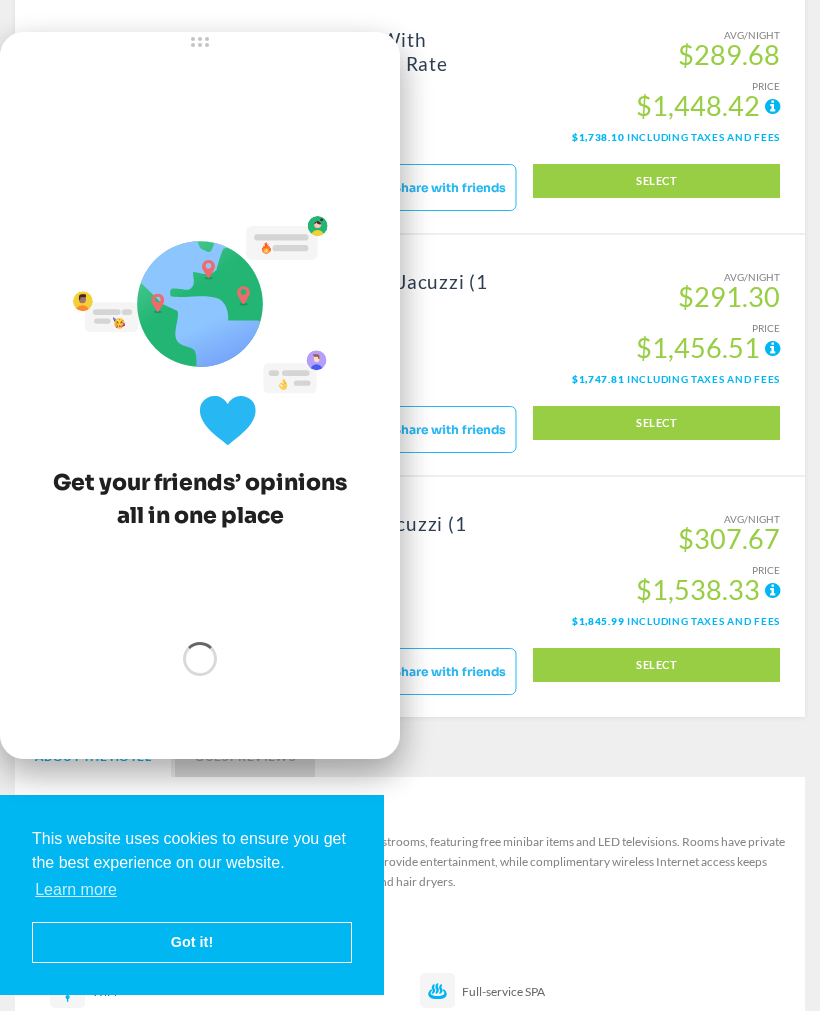 scroll, scrollTop: 2357, scrollLeft: 0, axis: vertical 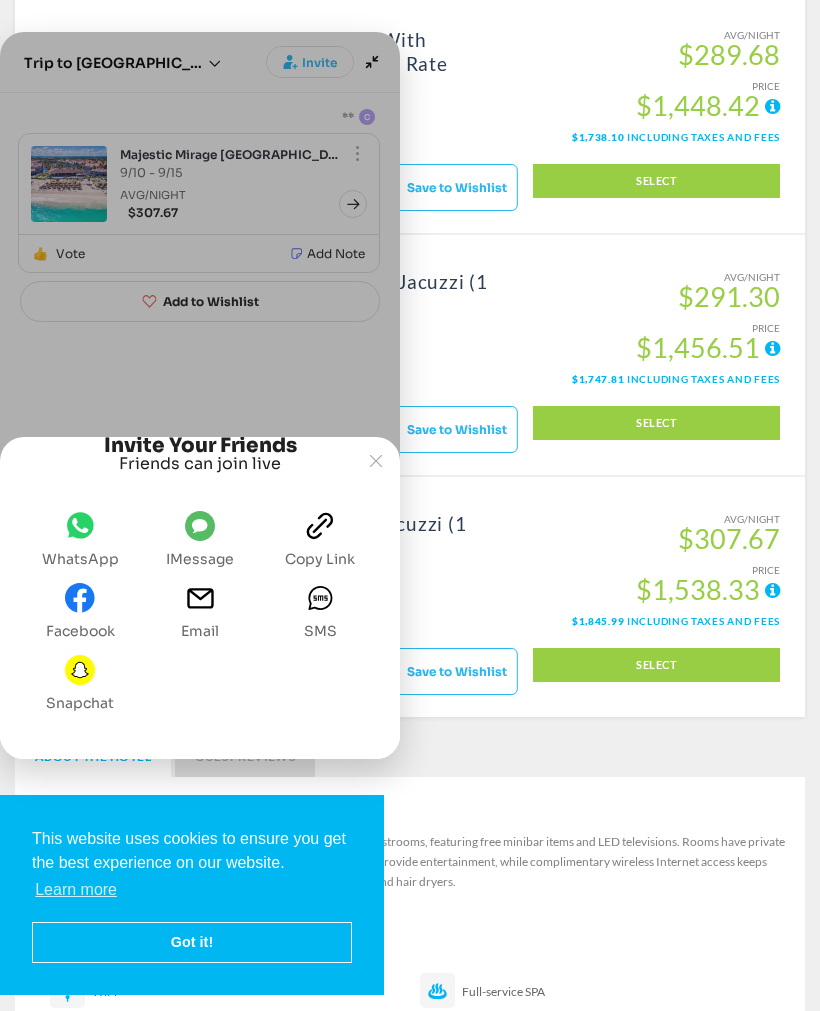 click 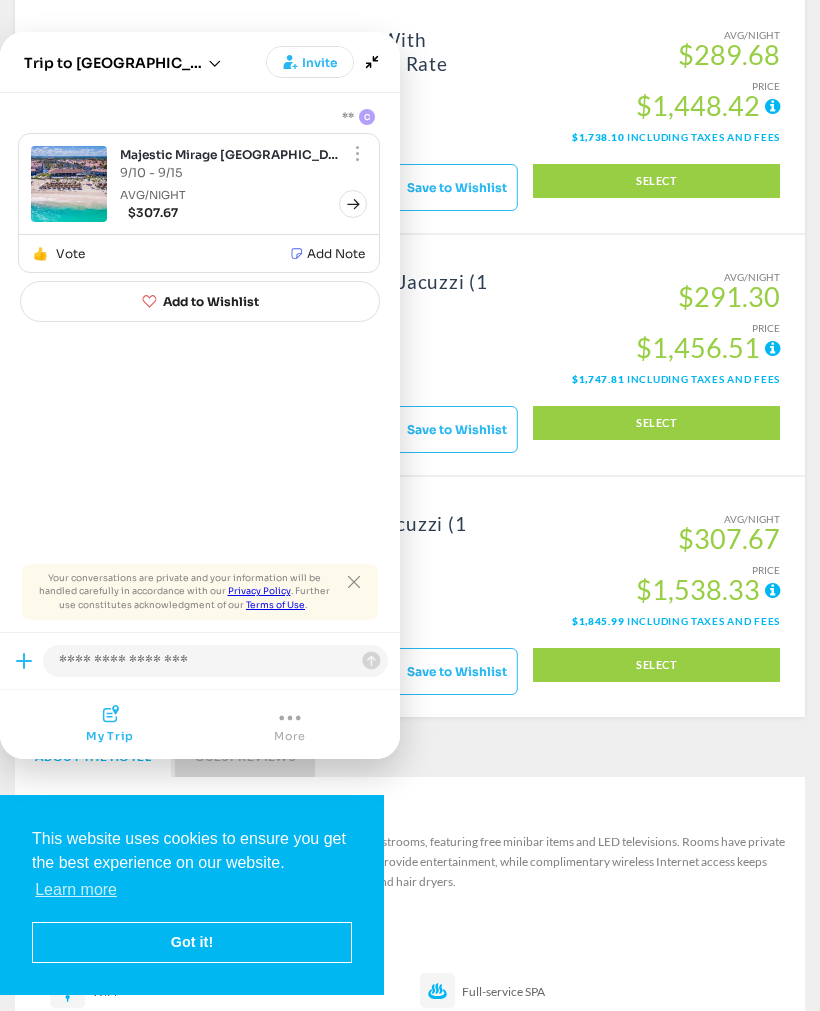 click at bounding box center [0, 0] 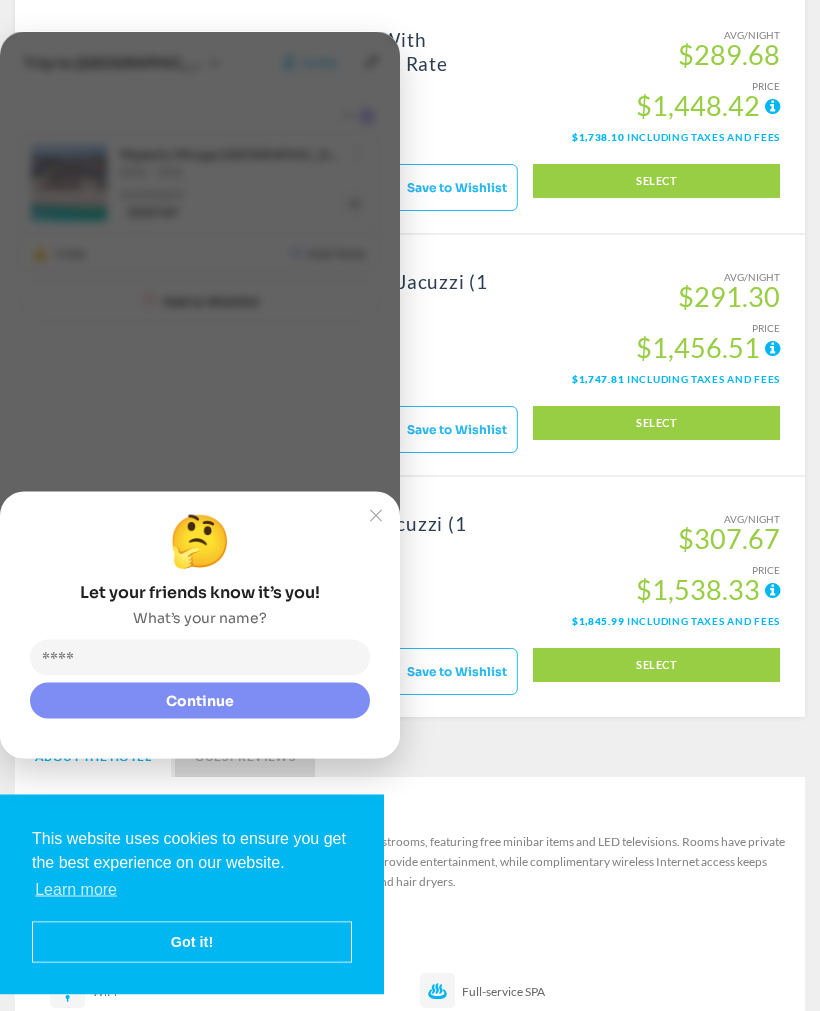scroll, scrollTop: 2357, scrollLeft: 0, axis: vertical 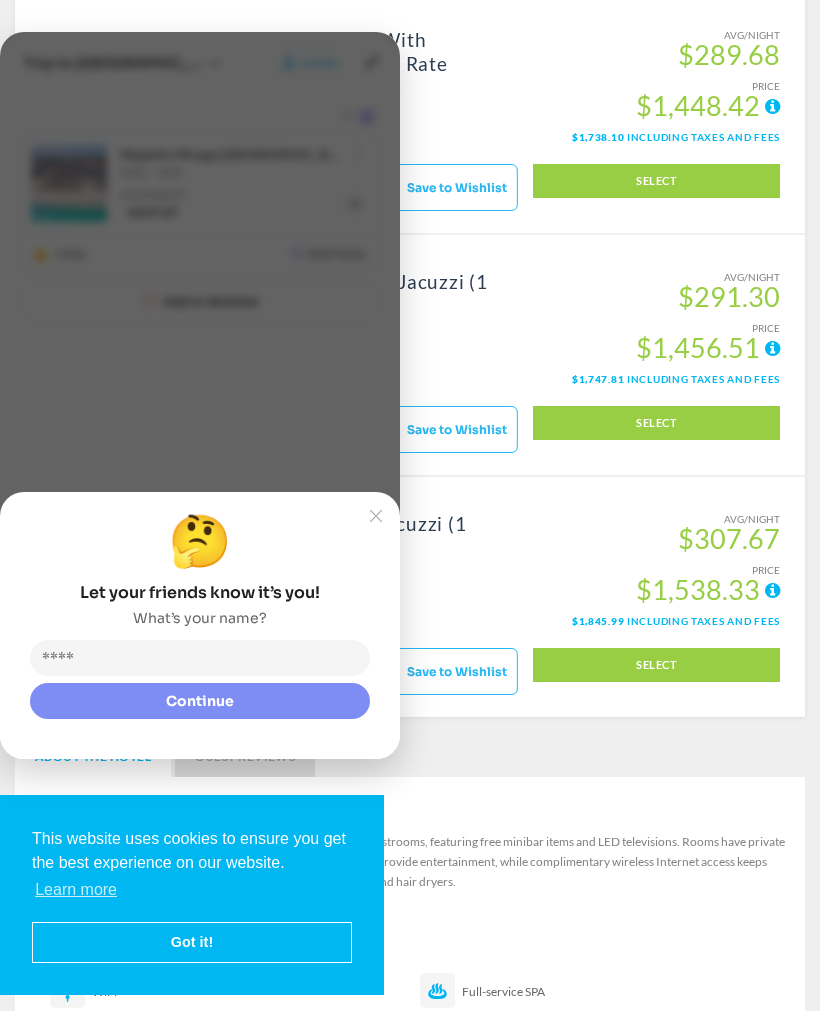 click at bounding box center [205, 658] 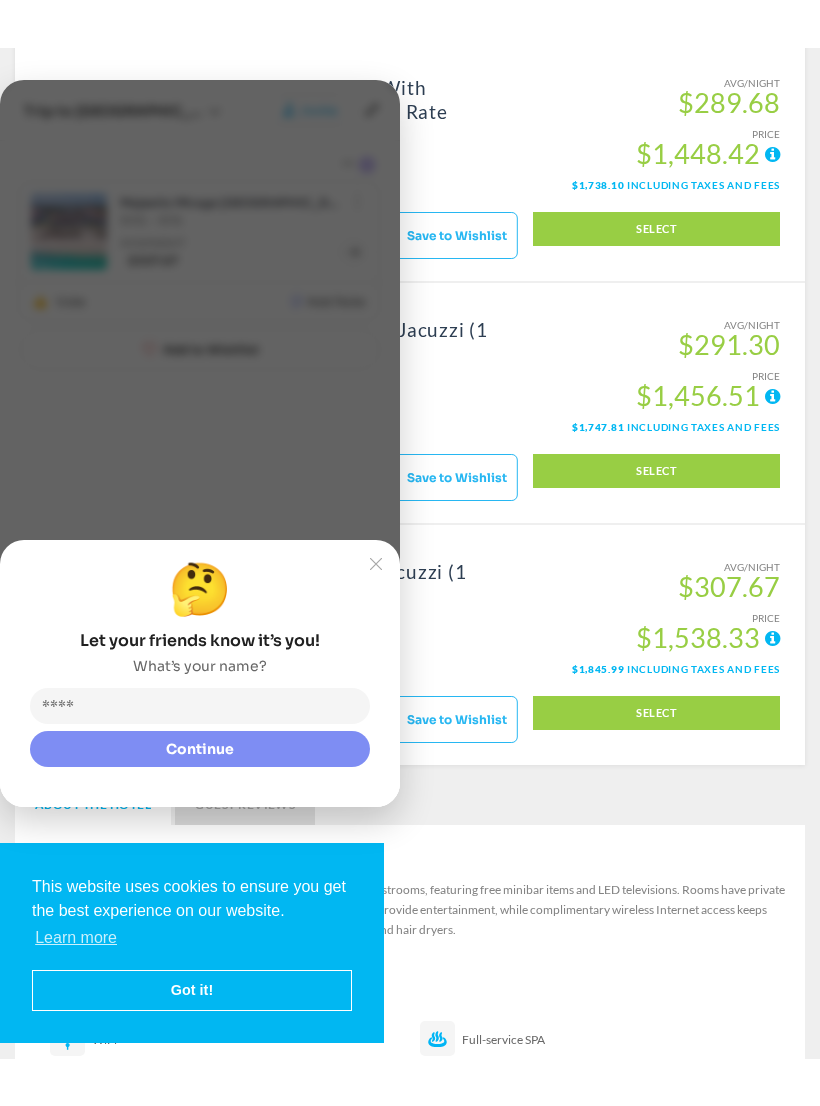 scroll, scrollTop: 2356, scrollLeft: 0, axis: vertical 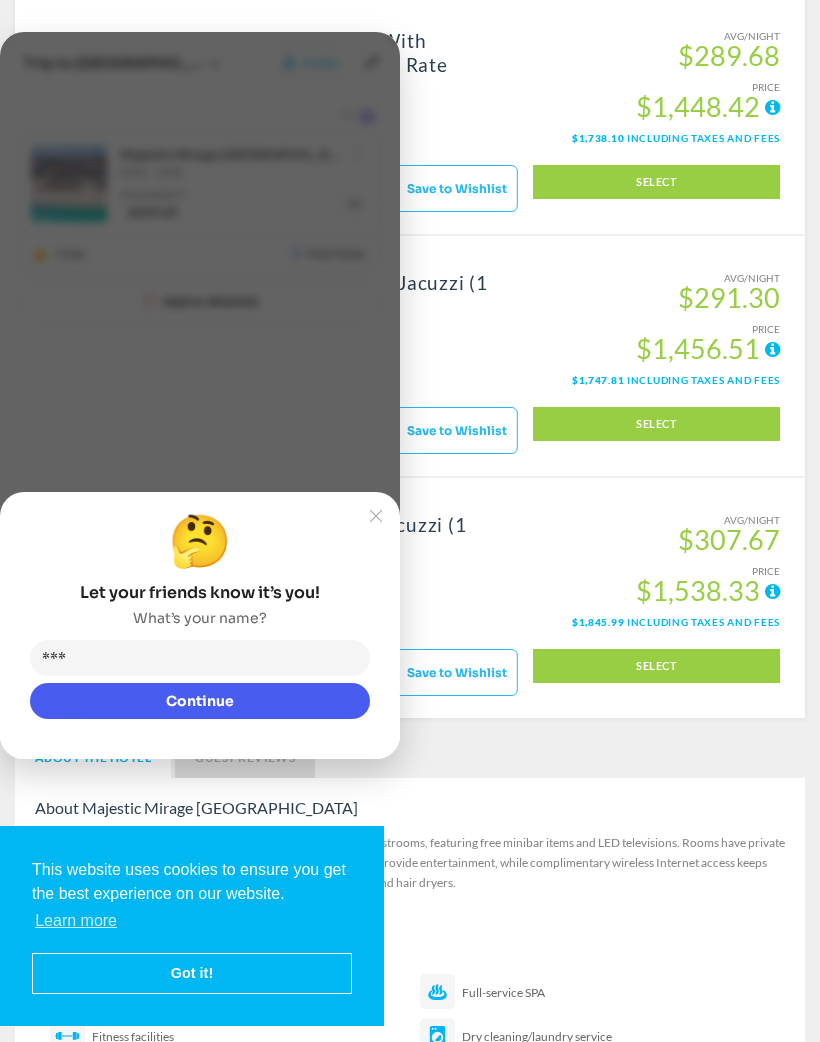 type on "****" 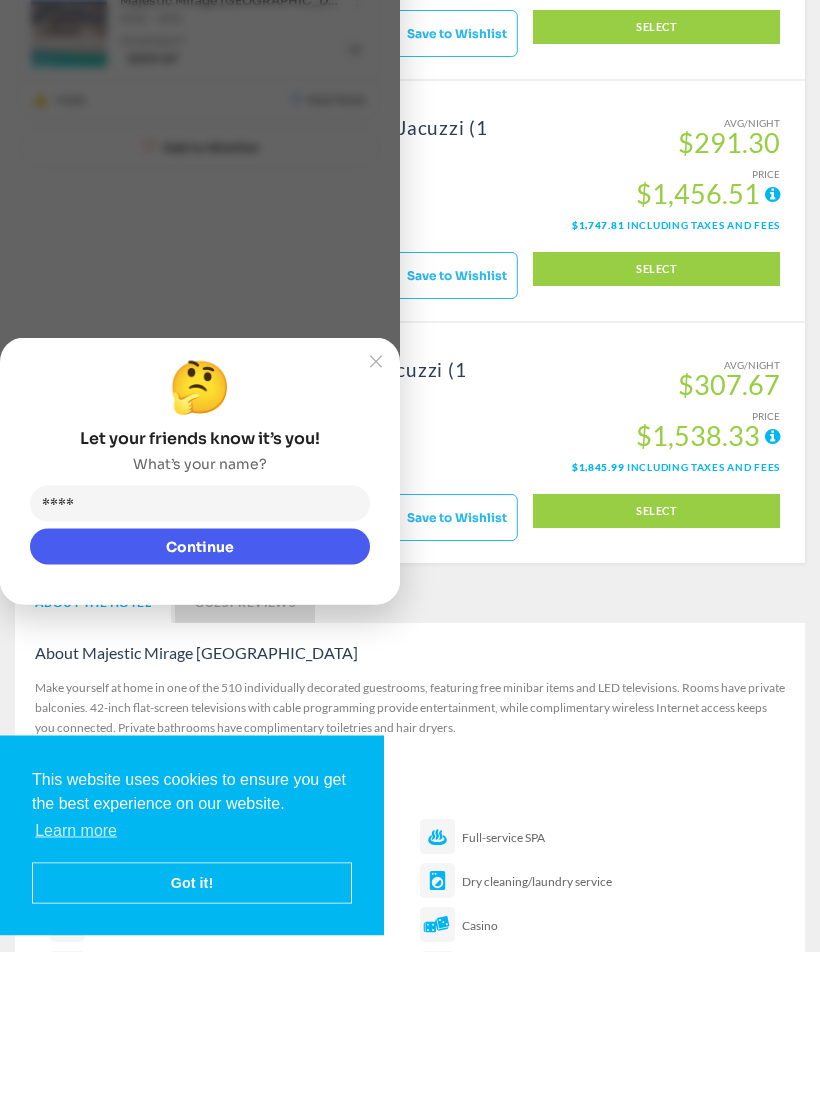 click on "Continue" at bounding box center [200, 701] 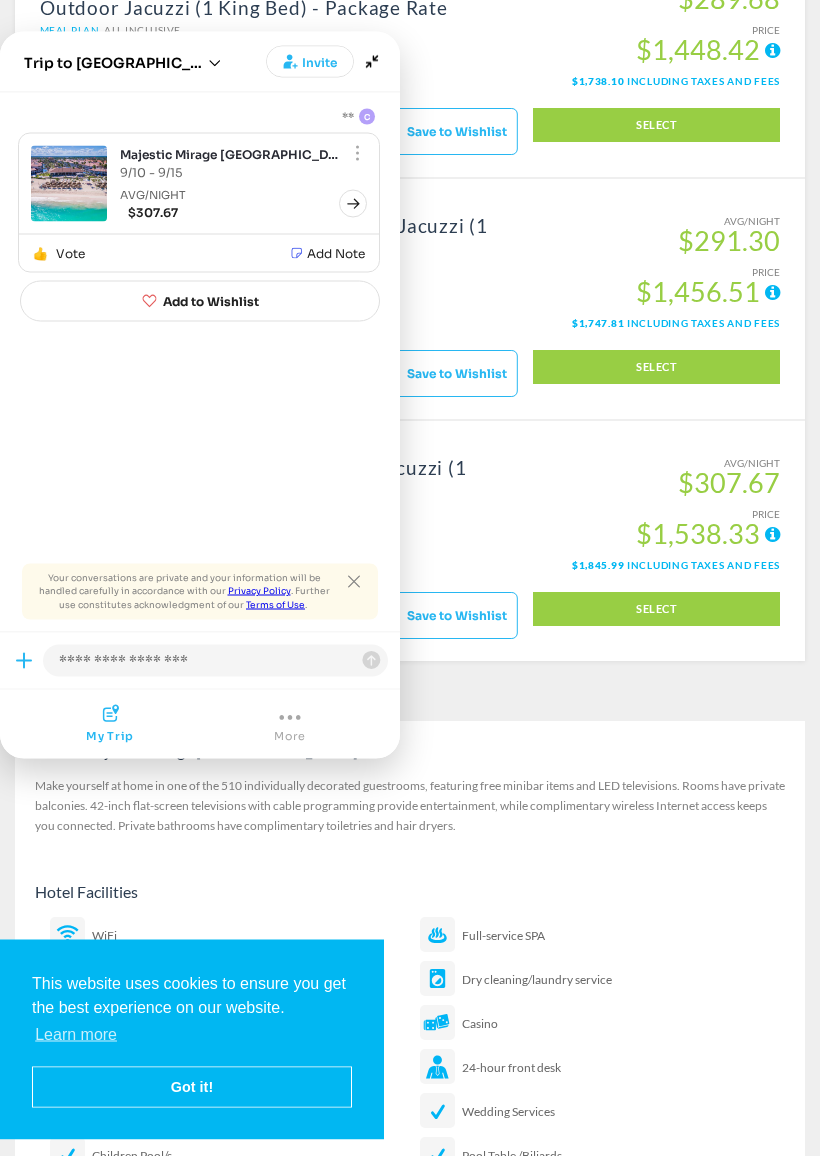 scroll, scrollTop: 2415, scrollLeft: 0, axis: vertical 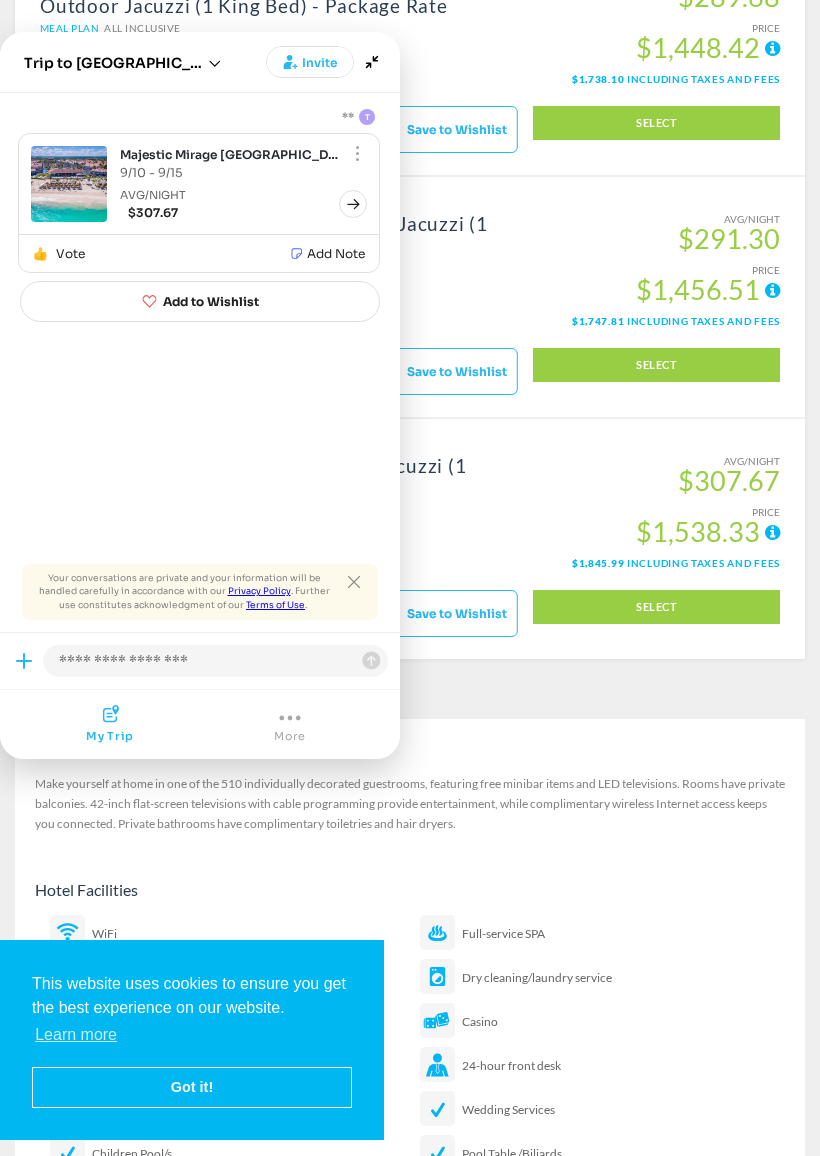 click on "AVG/NIGHT
$307.67
PRICE
$1,538.33
$1,845.99
Including taxes and fees
SELECT" at bounding box center (656, 539) 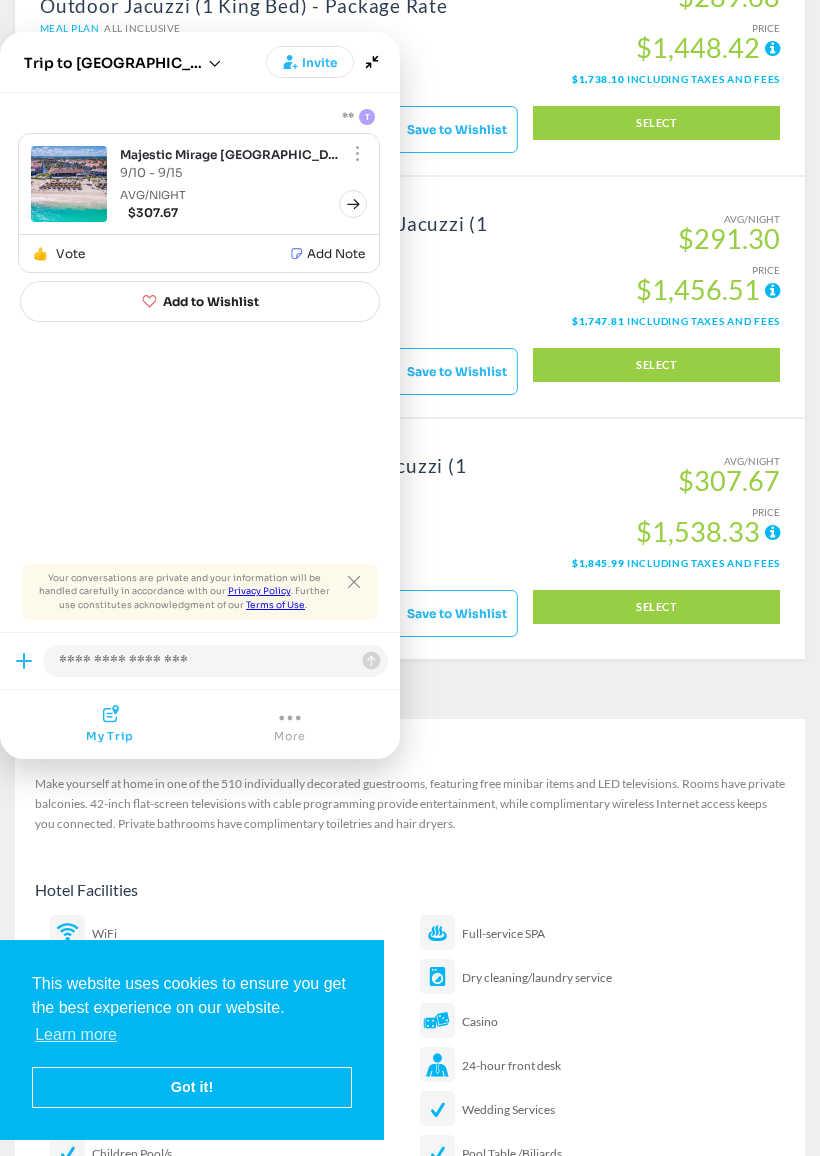 click on "Trip to [GEOGRAPHIC_DATA]" 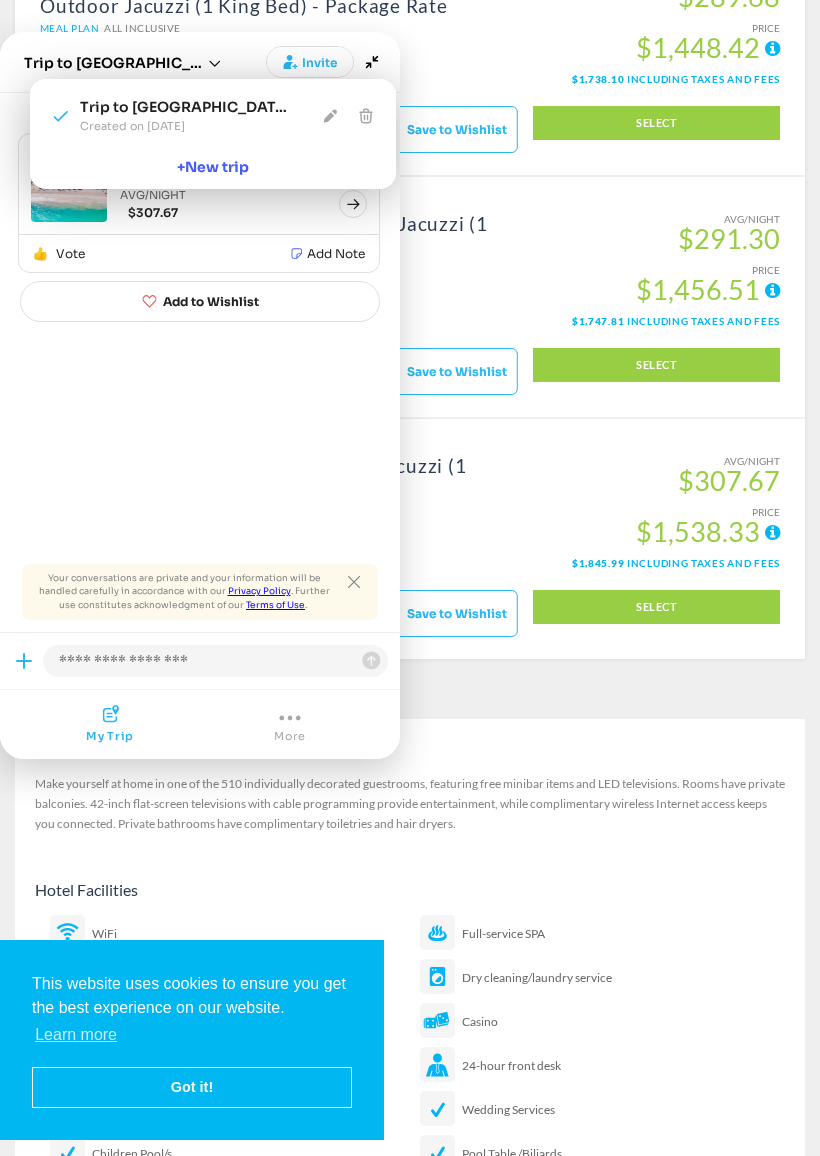 click on "Trip to [GEOGRAPHIC_DATA]" 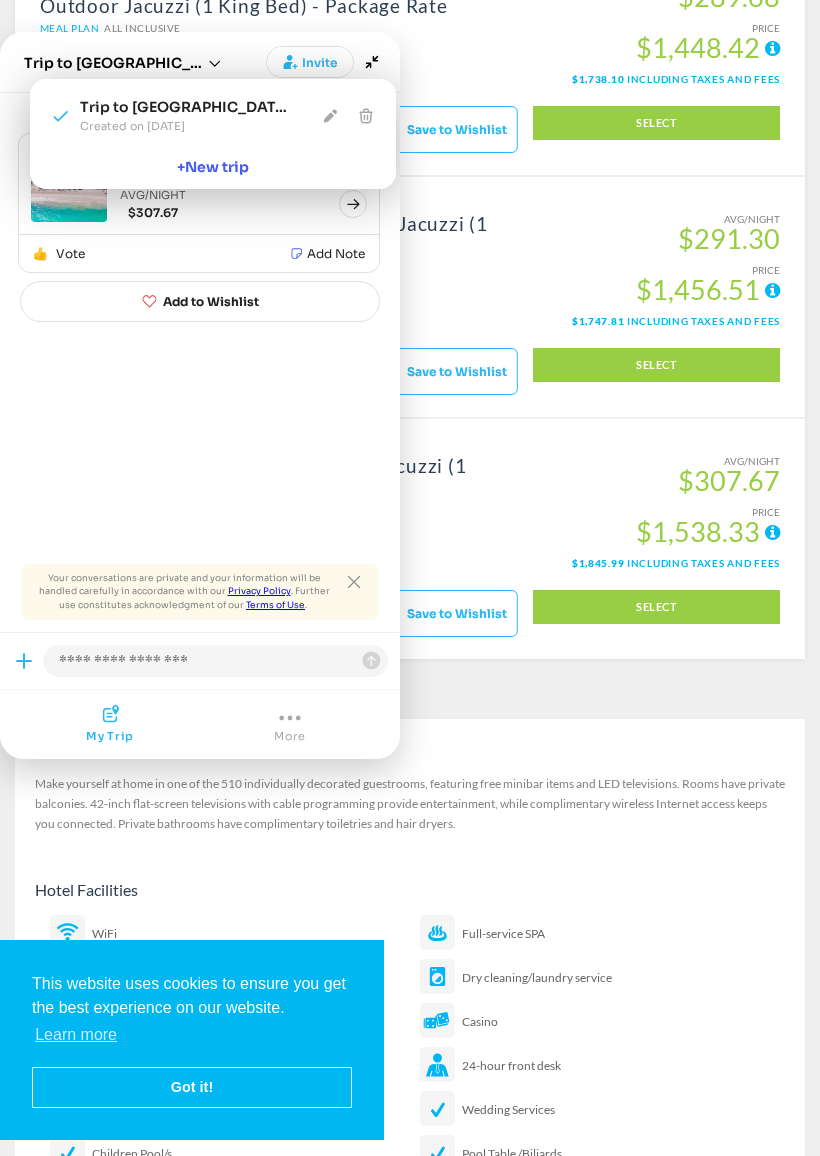 click on "Make yourself at home in one of the 510 individually decorated guestrooms, featuring free minibar items and LED televisions. Rooms have private balconies. 42-inch flat-screen televisions with cable programming provide entertainment, while complimentary wireless Internet access keeps you connected. Private bathrooms have complimentary toiletries and hair dryers." at bounding box center (410, 804) 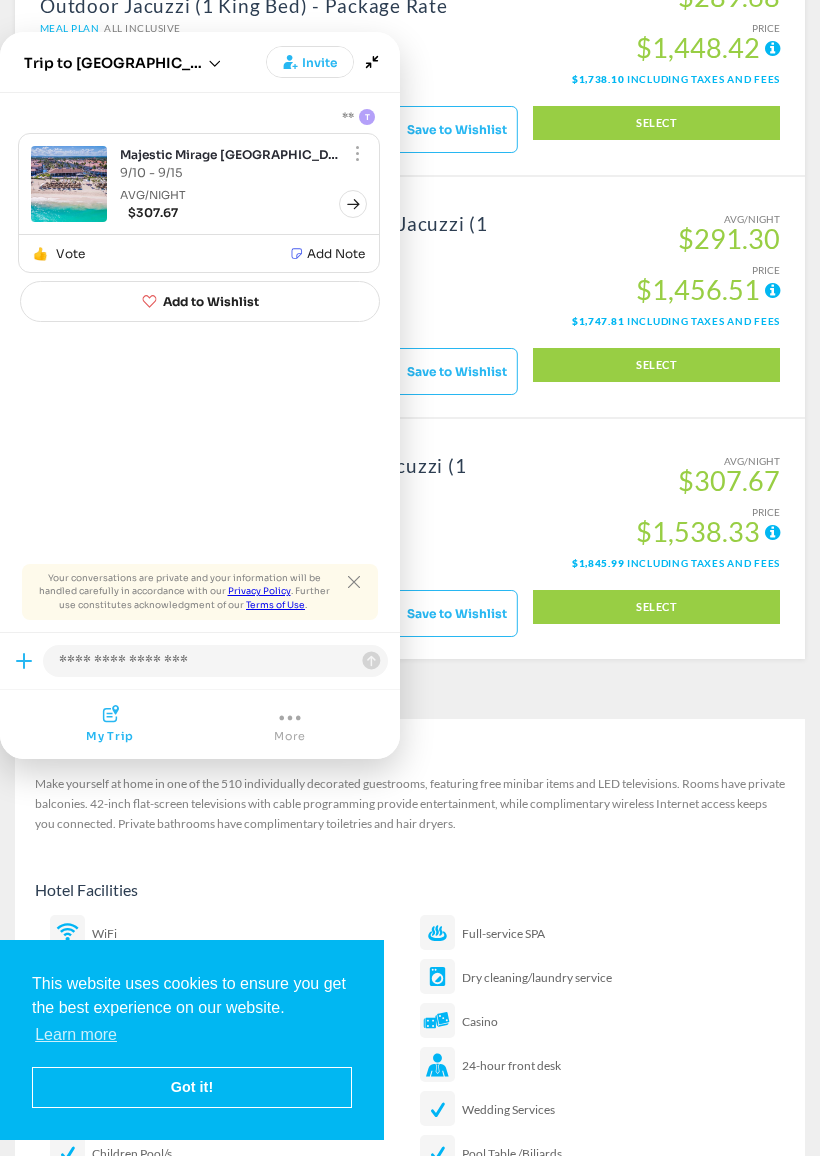 click on "Your conversations are private and your information will be handled carefully in accordance with our   Privacy Policy . Further use constitutes acknowledgment of our   Terms of Use ." 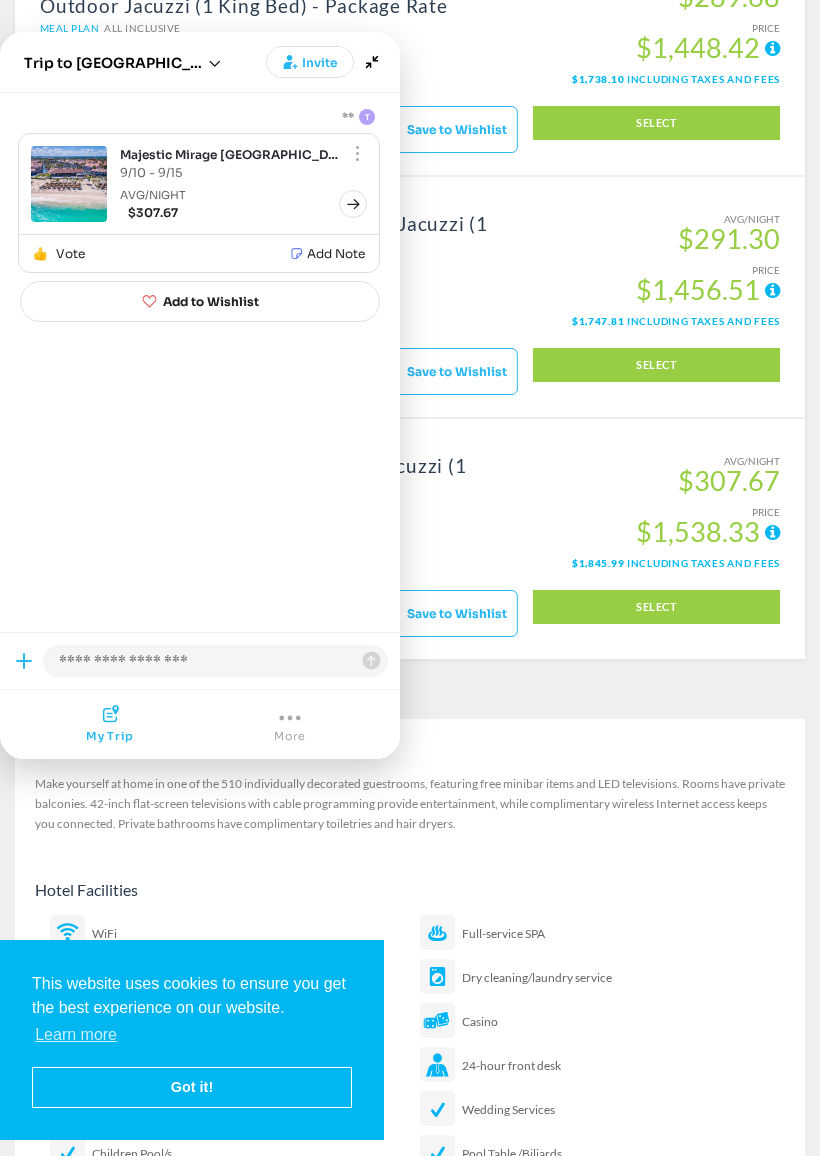 click 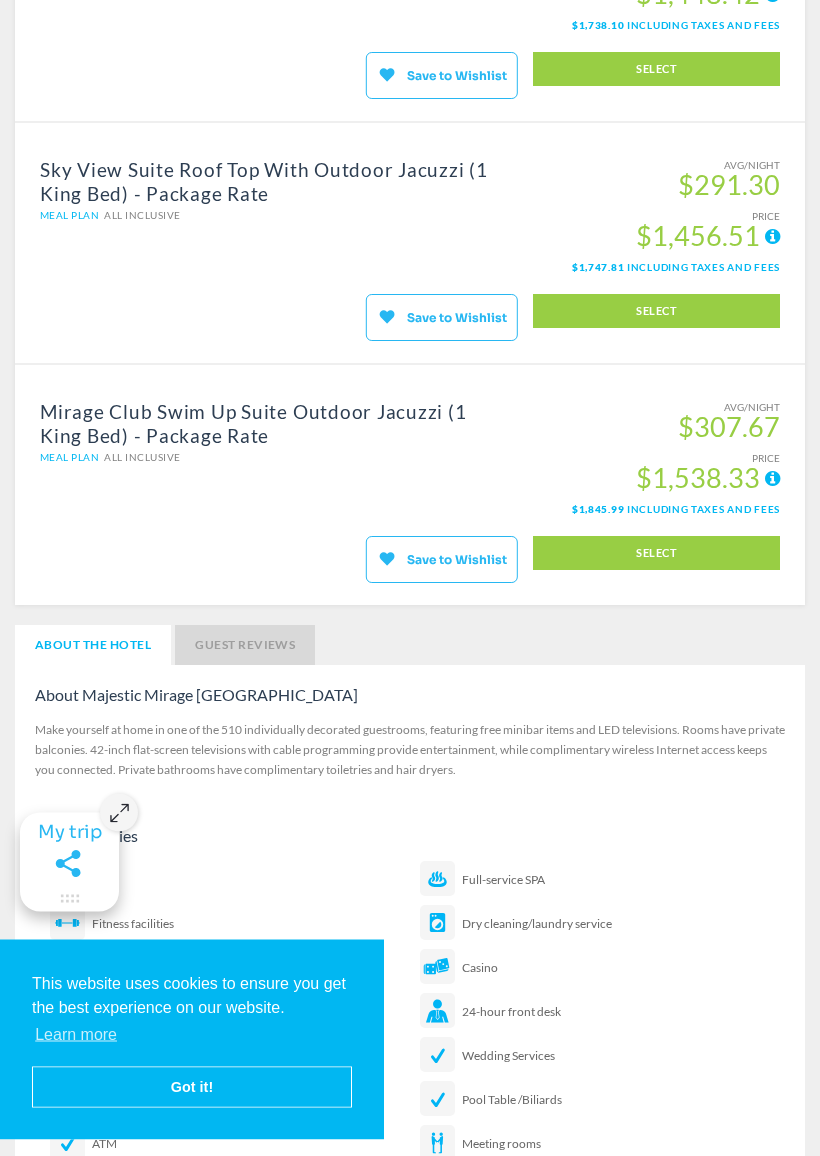 scroll, scrollTop: 2441, scrollLeft: 0, axis: vertical 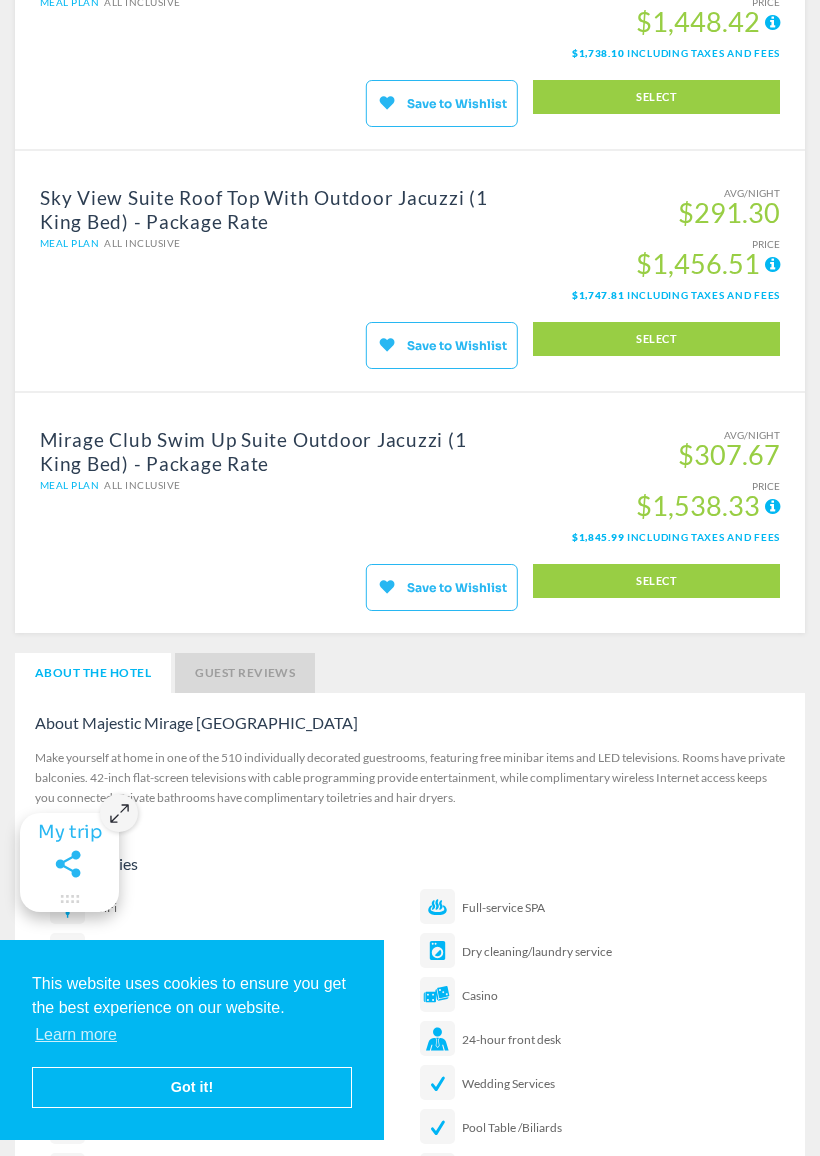 click on "Mirage Club Swim Up Suite Outdoor Jacuzzi (1 King Bed) - Package Rate" at bounding box center (274, 452) 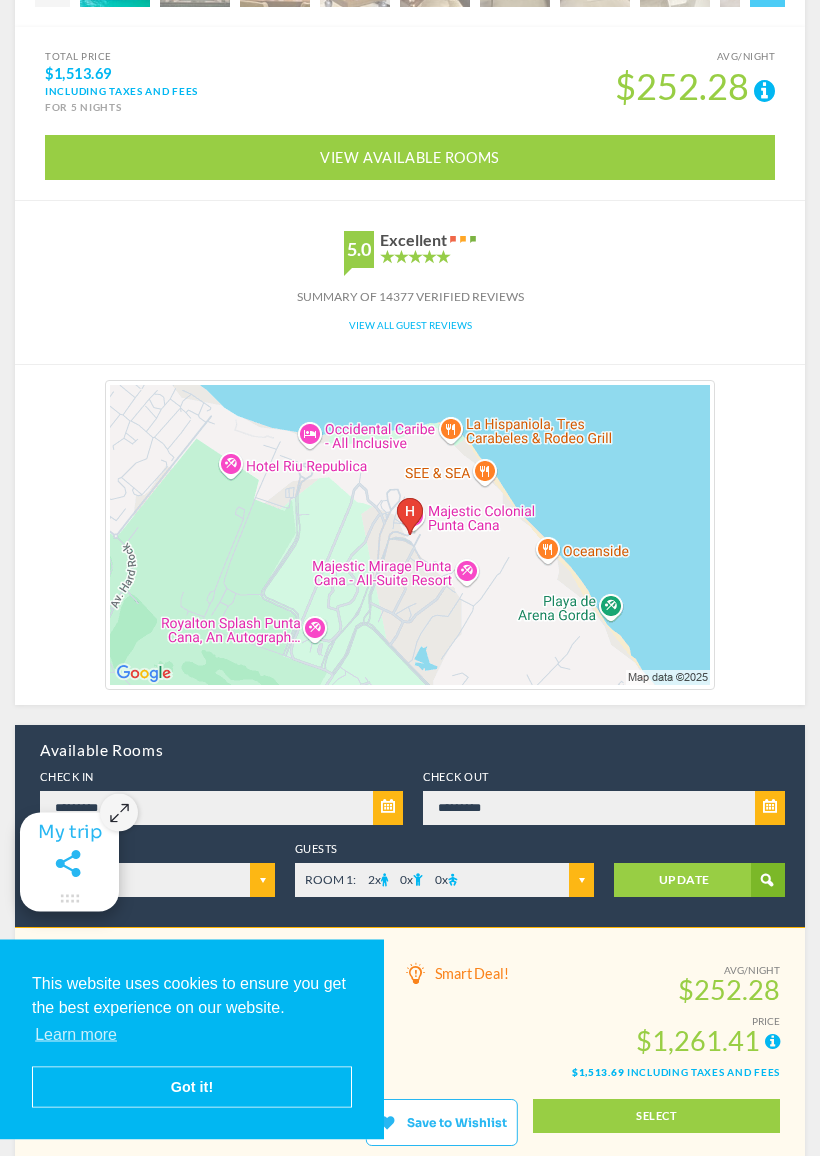 scroll, scrollTop: 697, scrollLeft: 0, axis: vertical 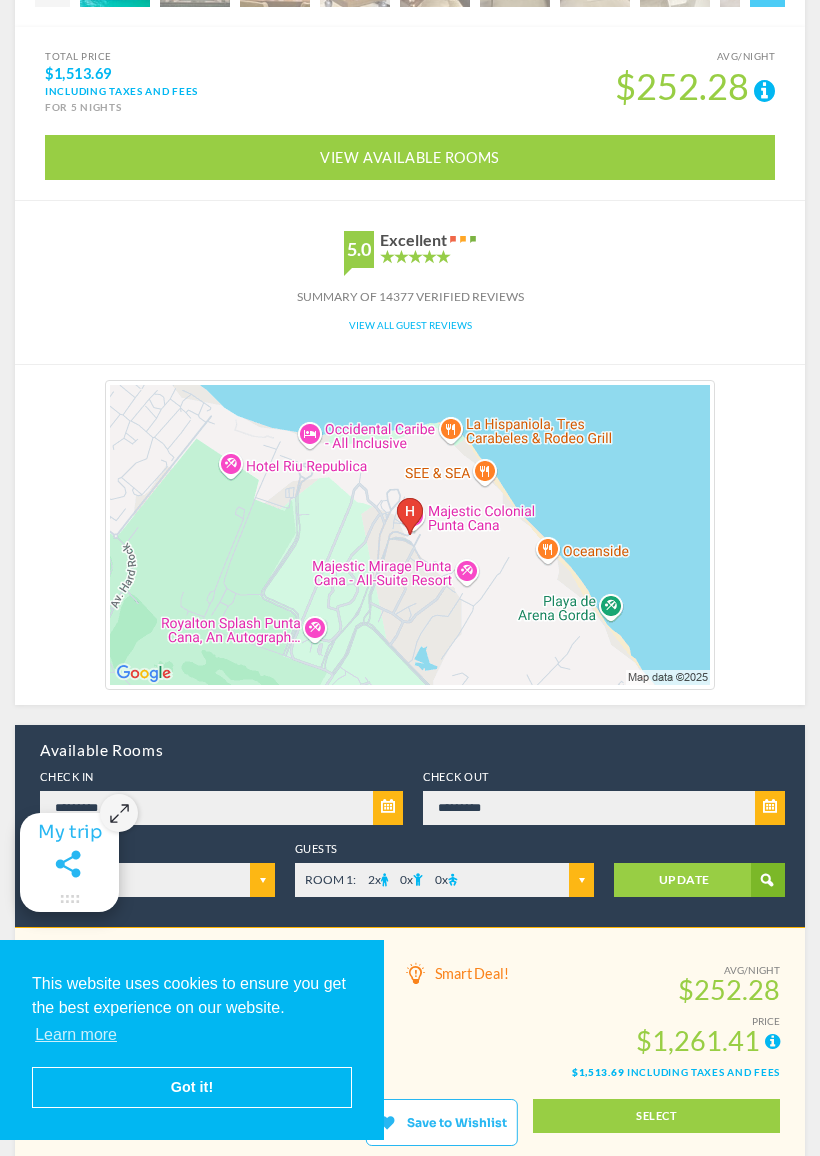 click at bounding box center [410, 535] 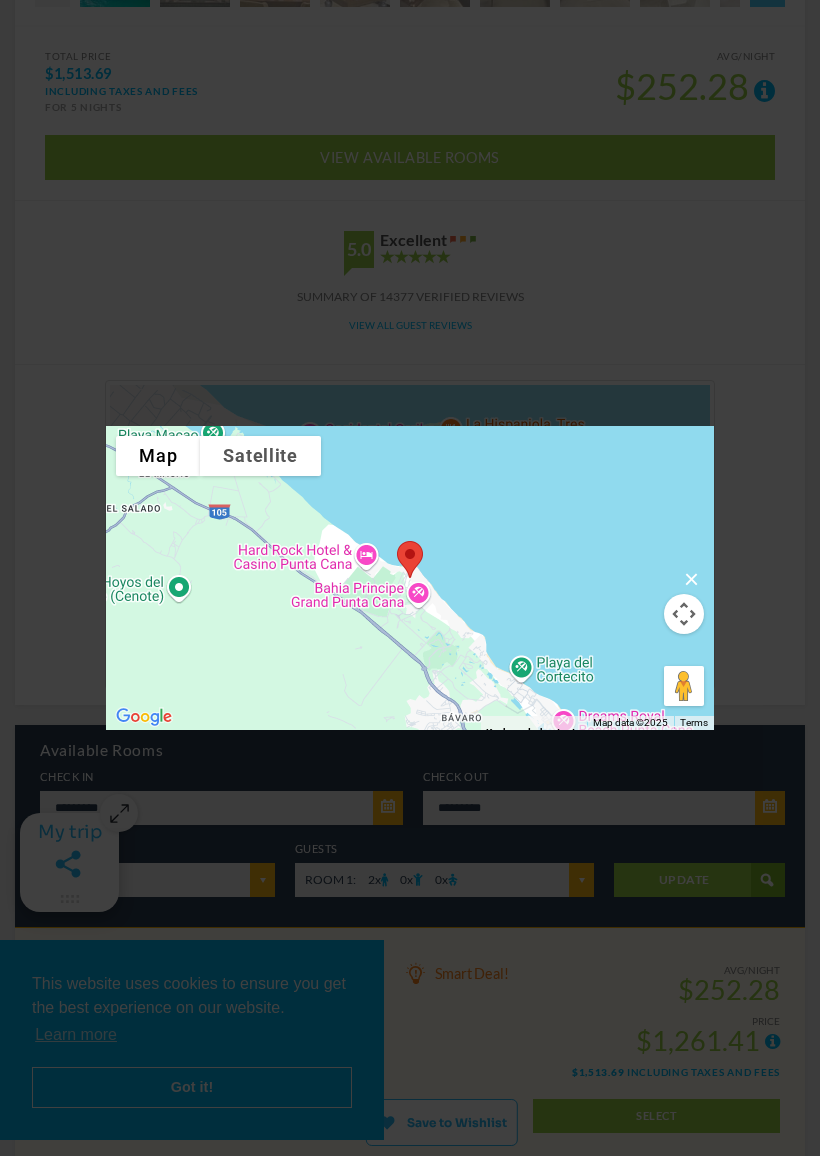 click on "To navigate, press the arrow keys." at bounding box center (410, 578) 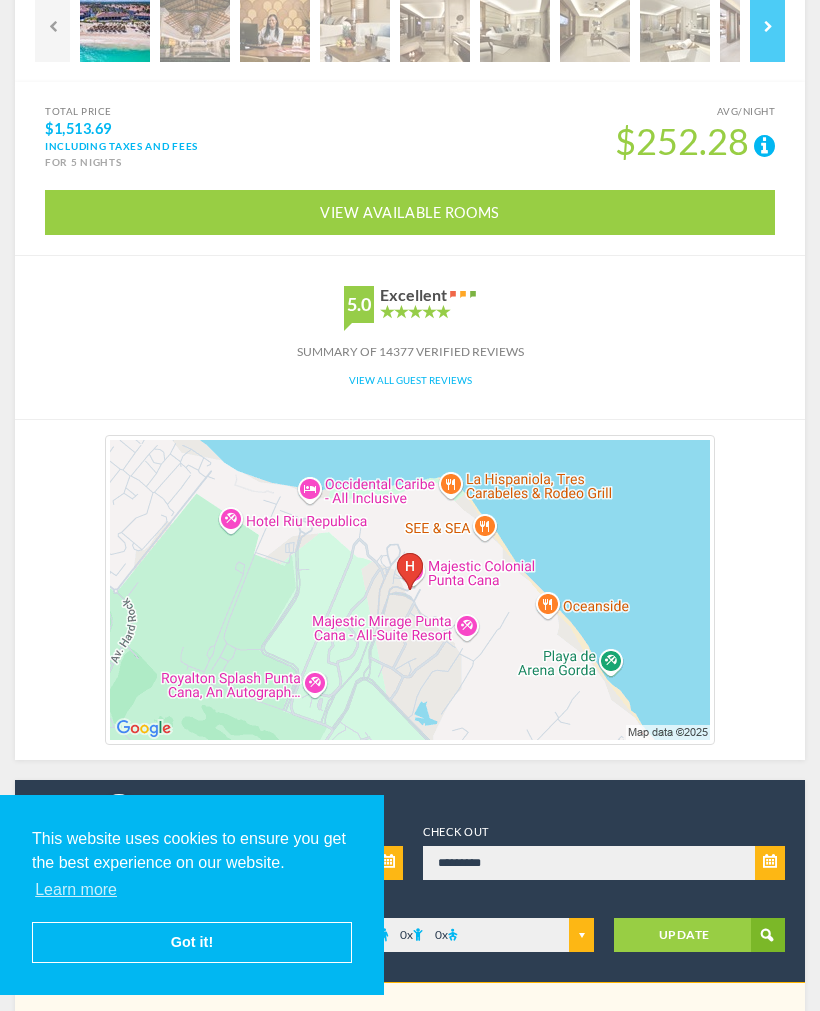 scroll, scrollTop: 640, scrollLeft: 0, axis: vertical 